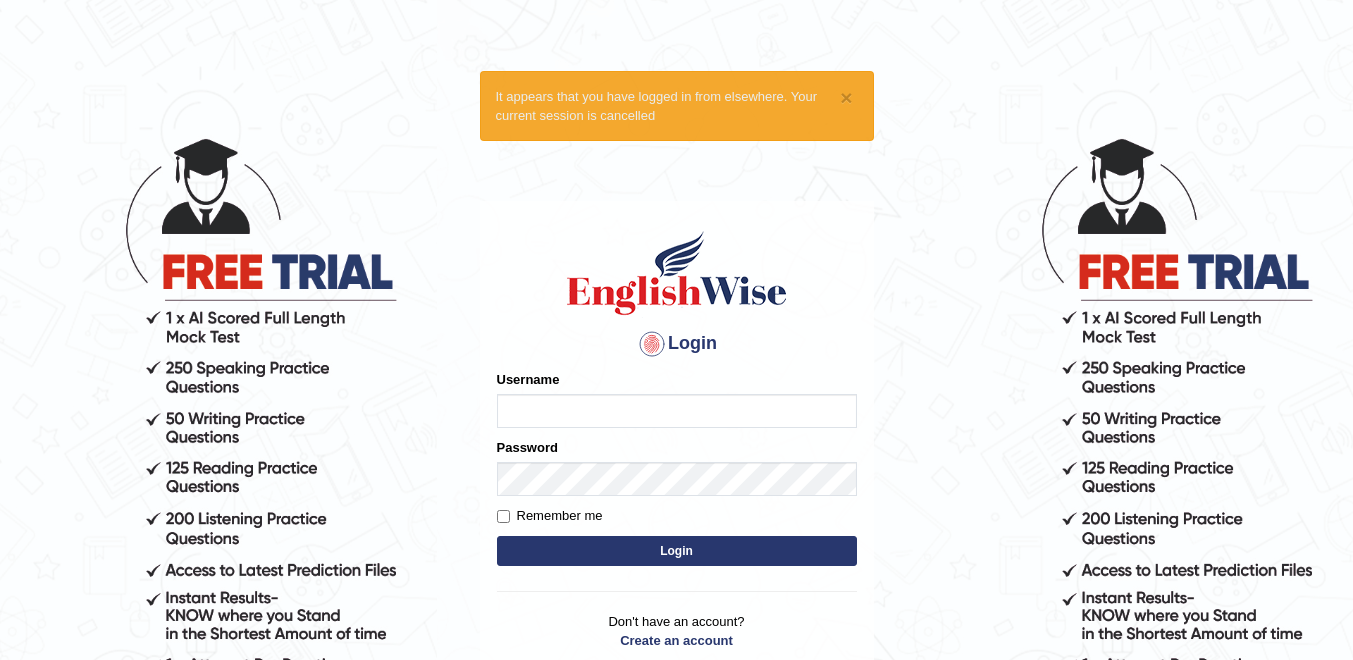scroll, scrollTop: 0, scrollLeft: 0, axis: both 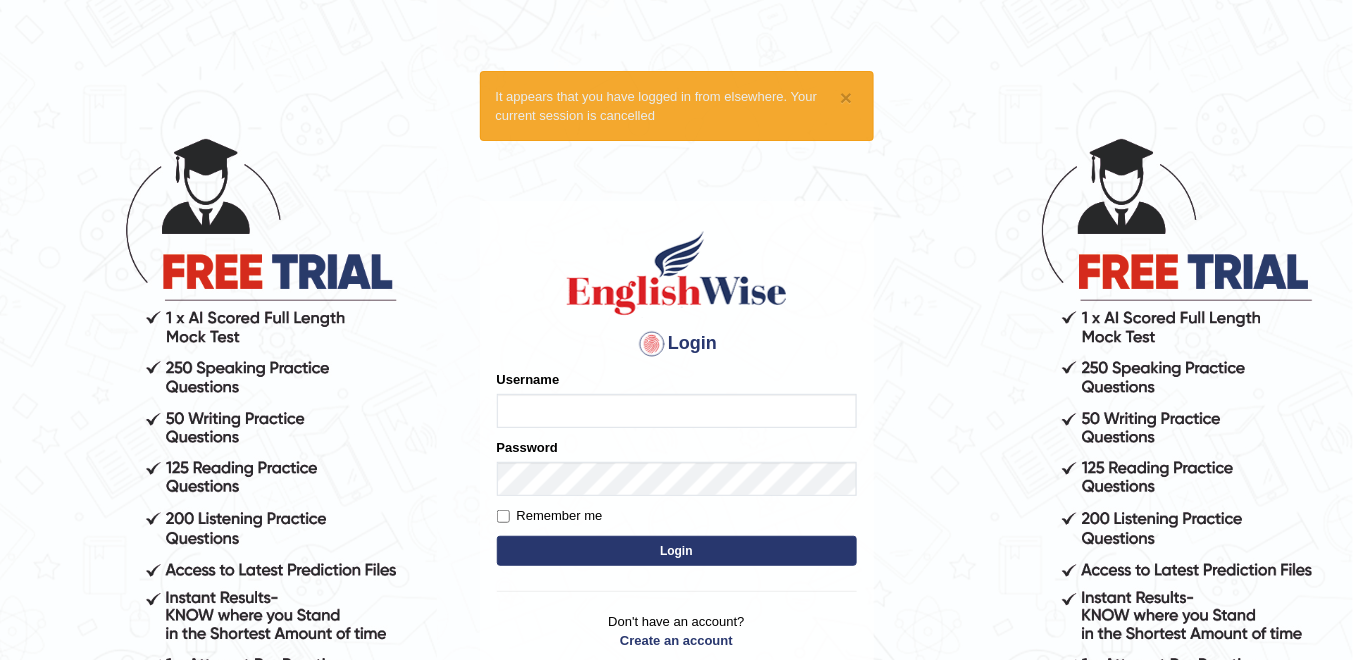 type on "Chamnankim" 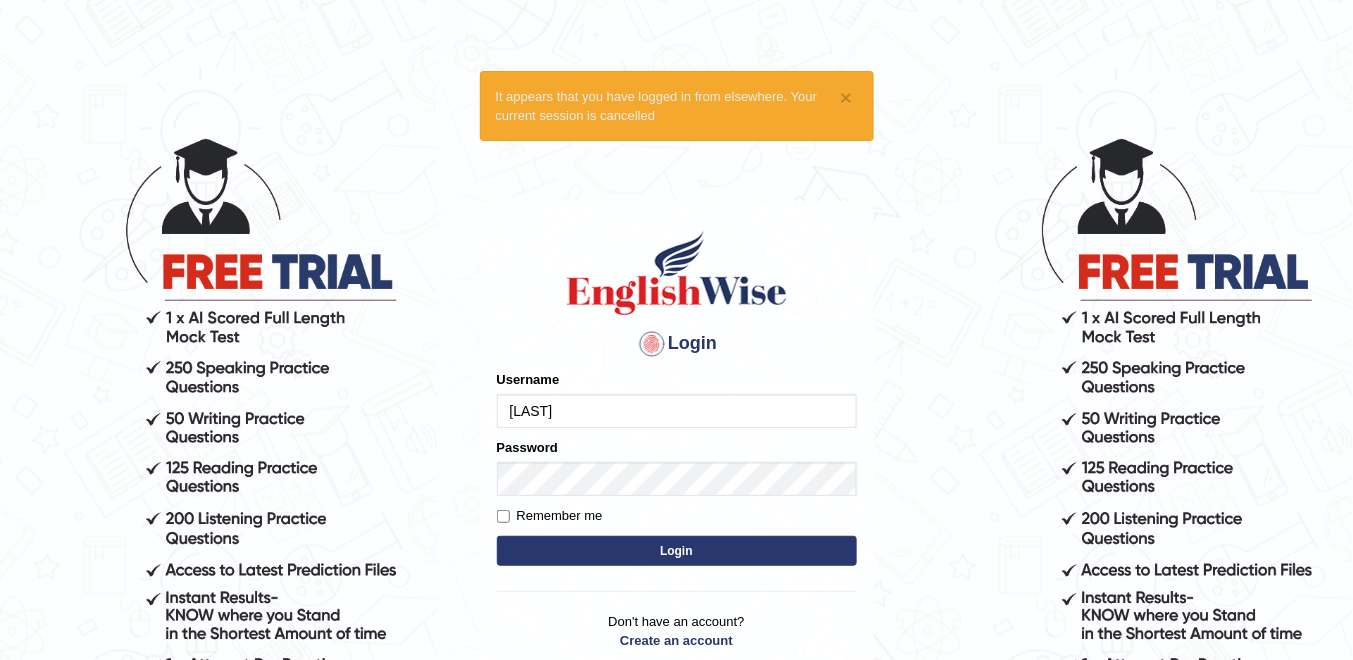 drag, startPoint x: 673, startPoint y: 546, endPoint x: 661, endPoint y: 548, distance: 12.165525 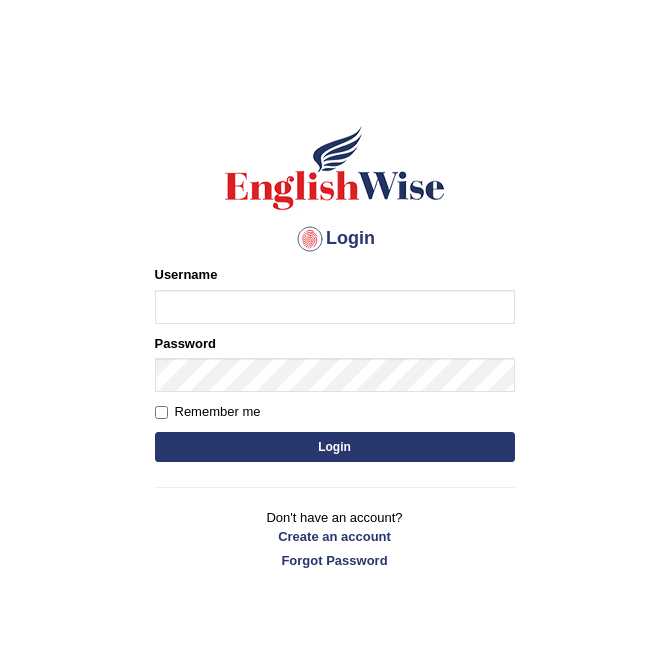 scroll, scrollTop: 0, scrollLeft: 0, axis: both 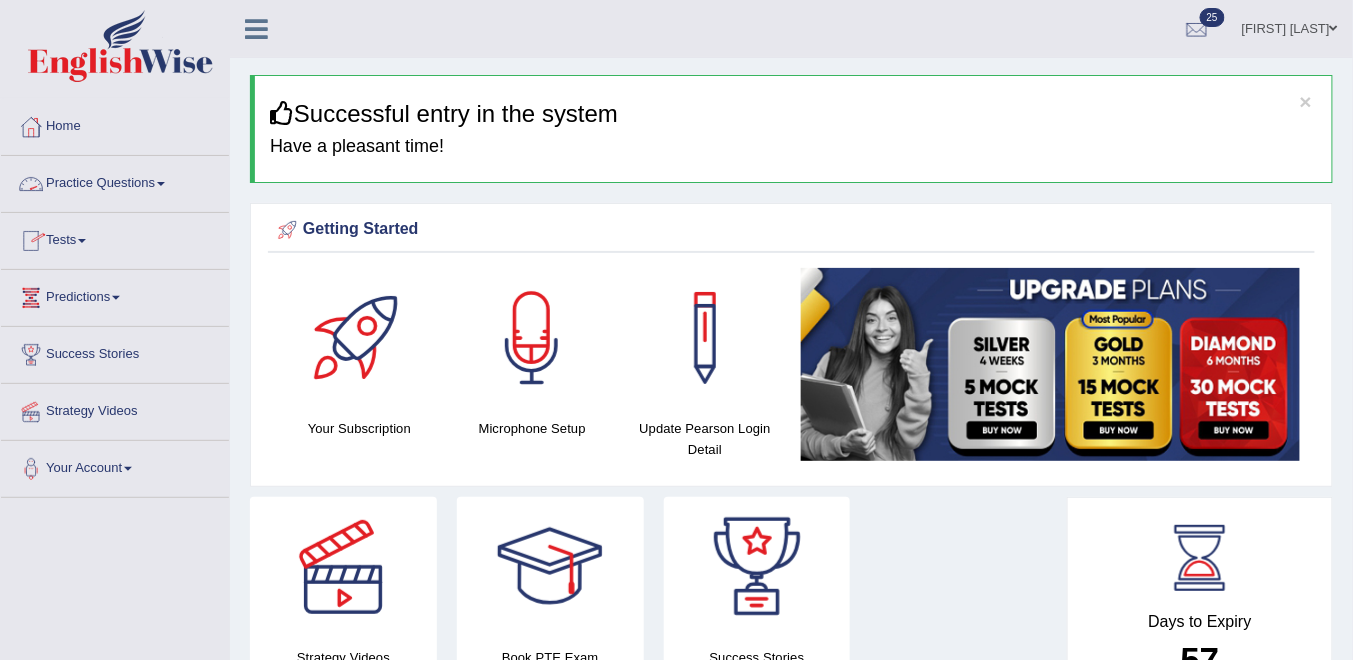 click on "Tests" at bounding box center [115, 238] 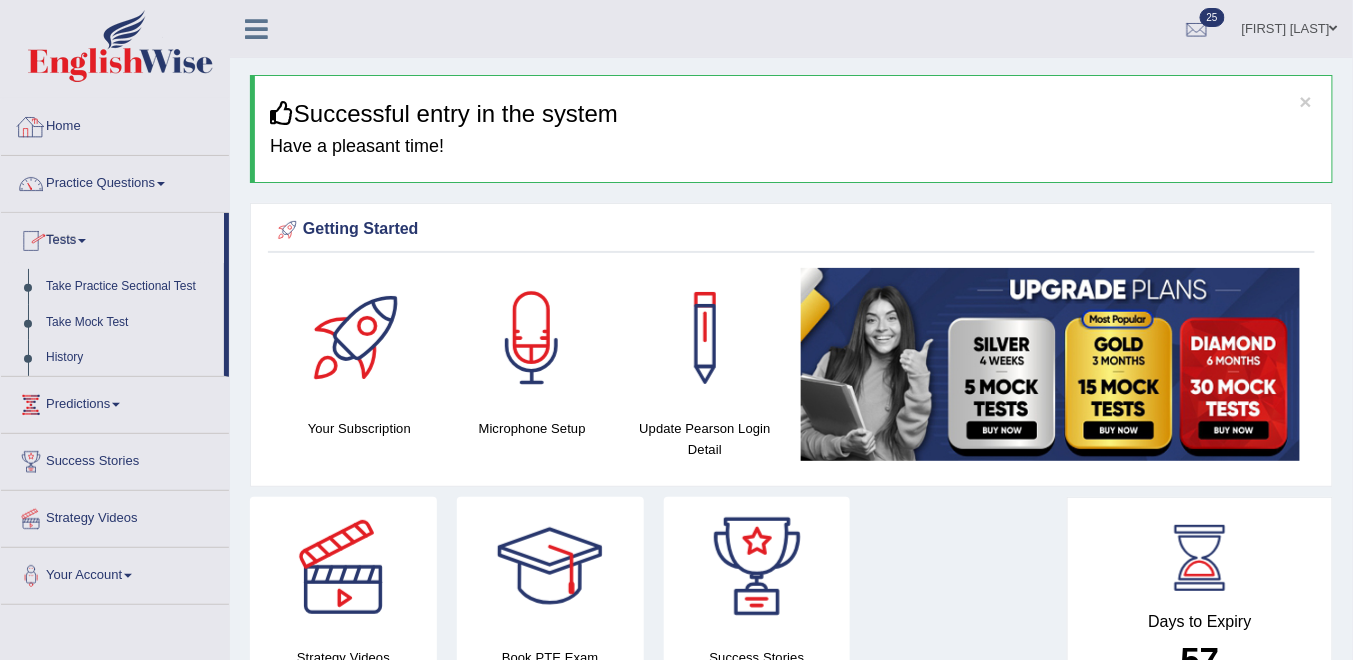 click on "Home" at bounding box center [115, 124] 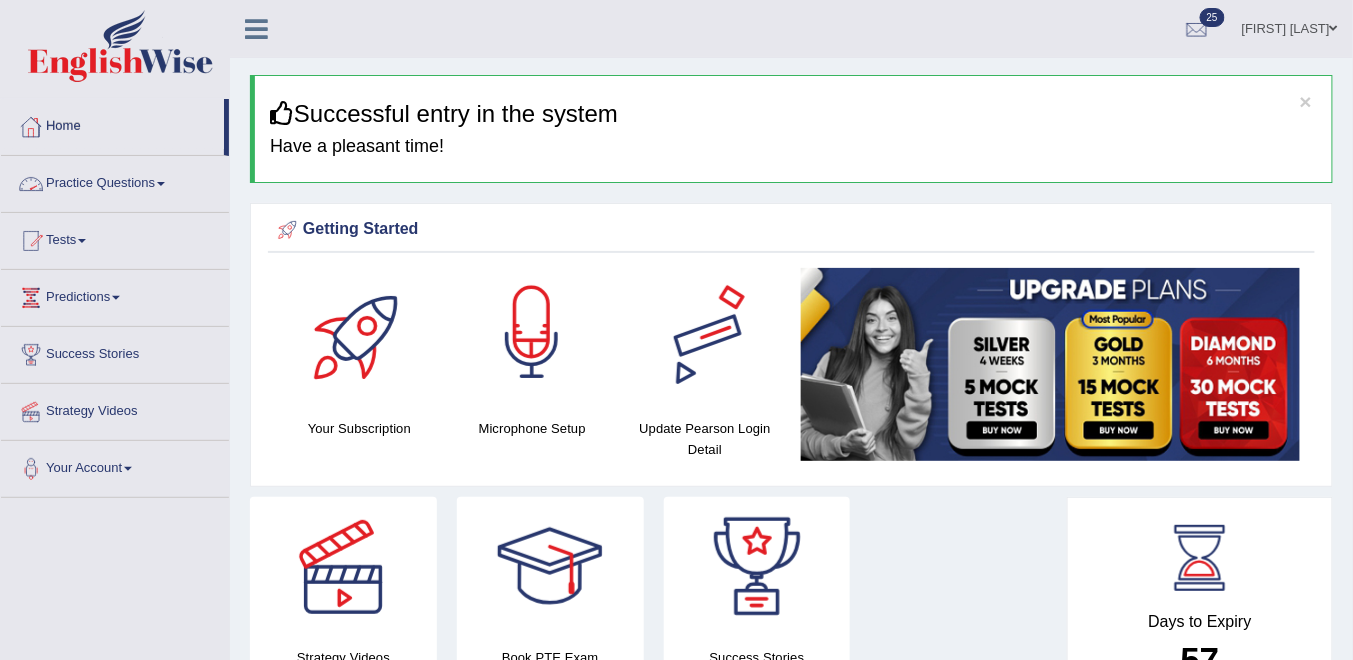 scroll, scrollTop: 400, scrollLeft: 0, axis: vertical 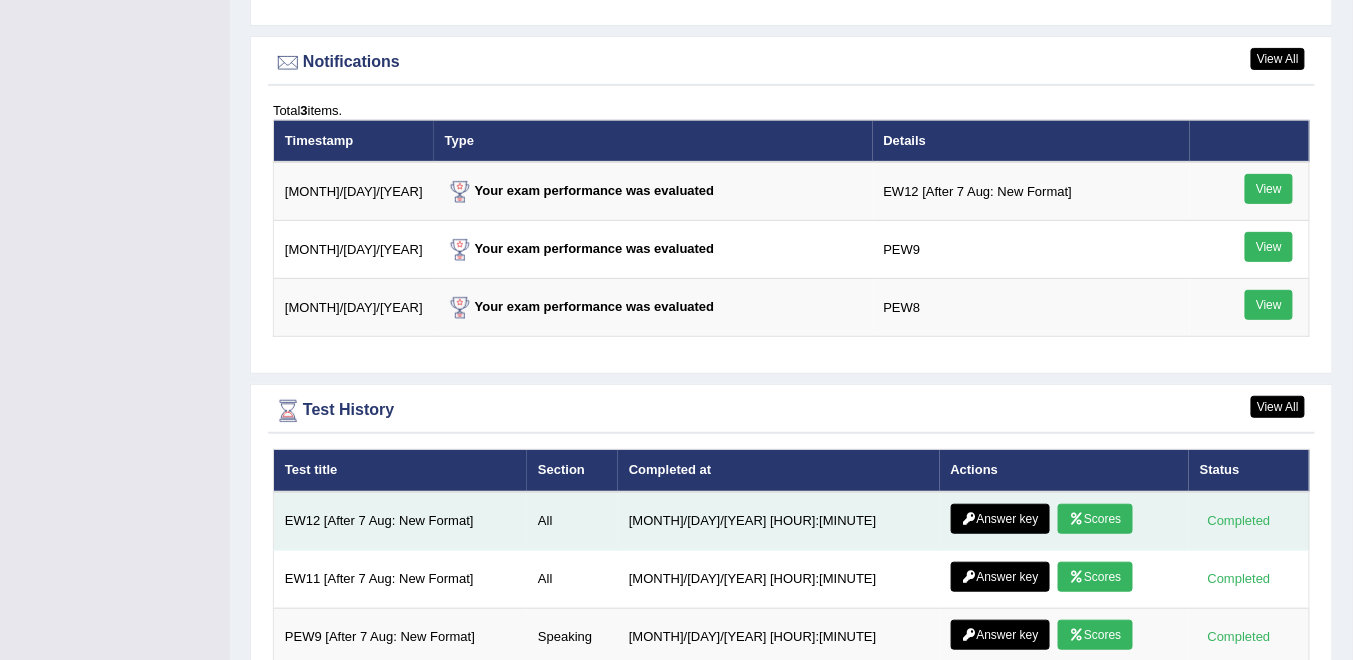 click on "Scores" at bounding box center (1095, 519) 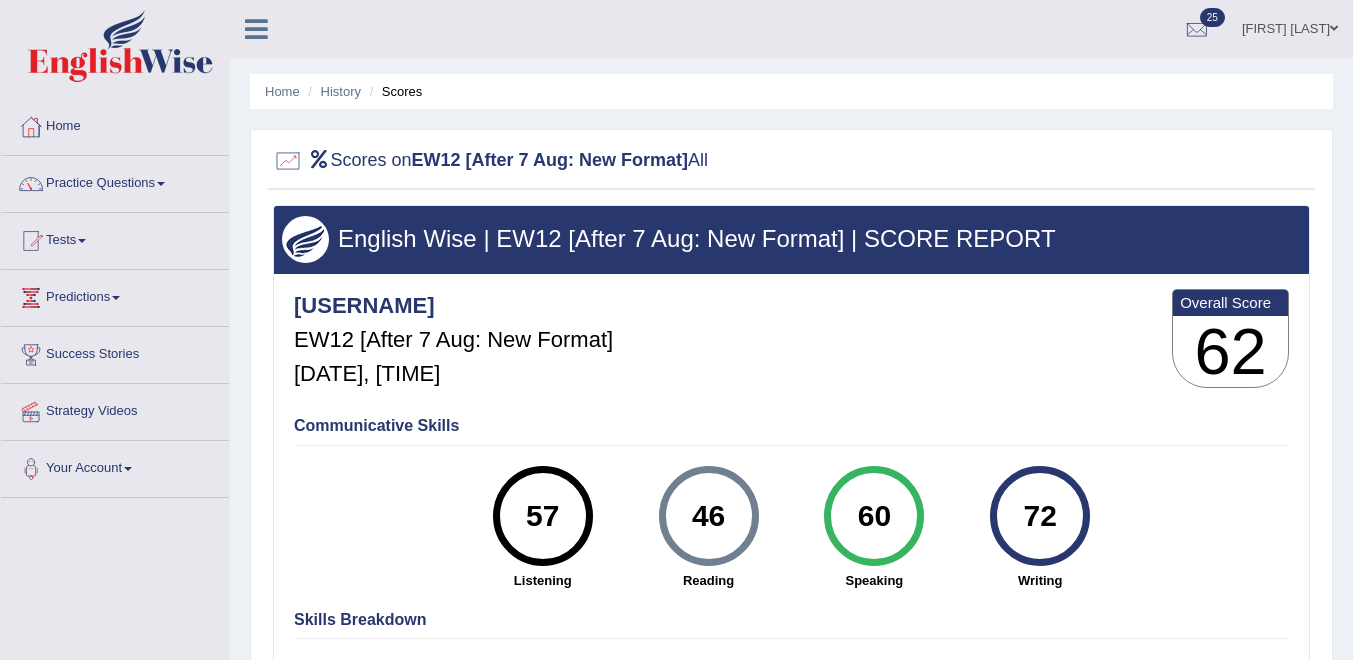 scroll, scrollTop: 0, scrollLeft: 0, axis: both 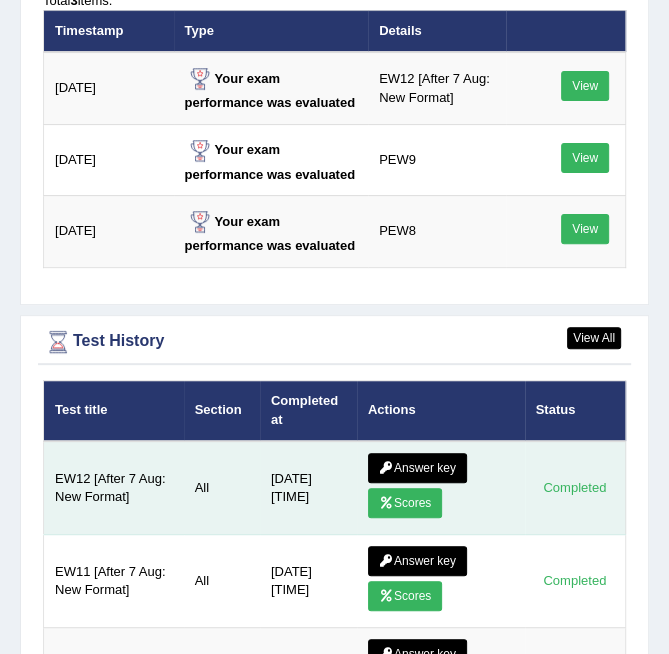 click on "Scores" at bounding box center [405, 503] 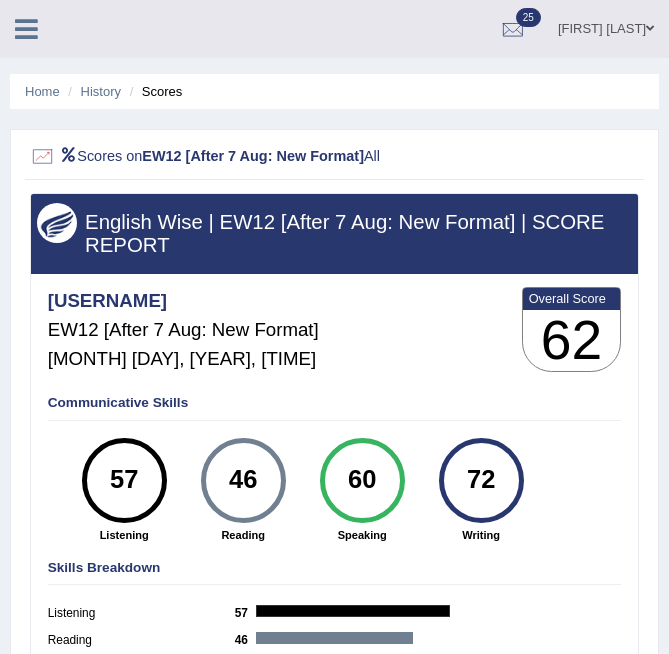 scroll, scrollTop: 0, scrollLeft: 0, axis: both 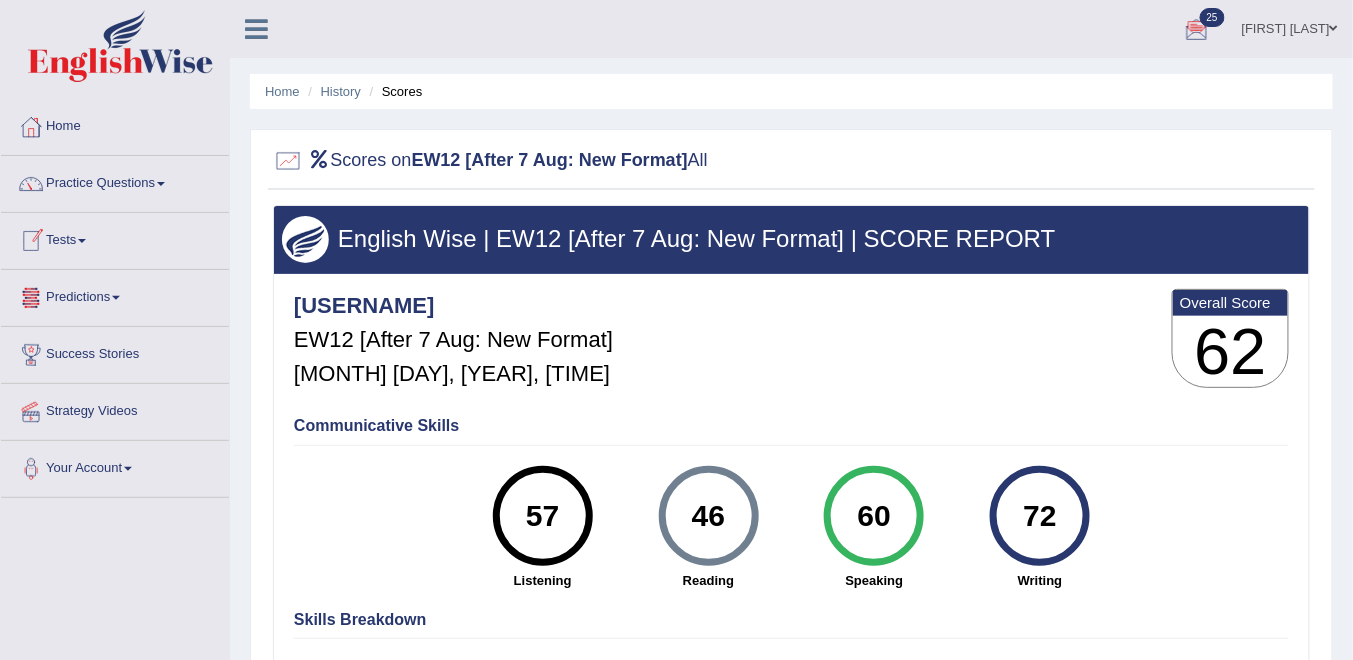 click on "Tests" at bounding box center [115, 238] 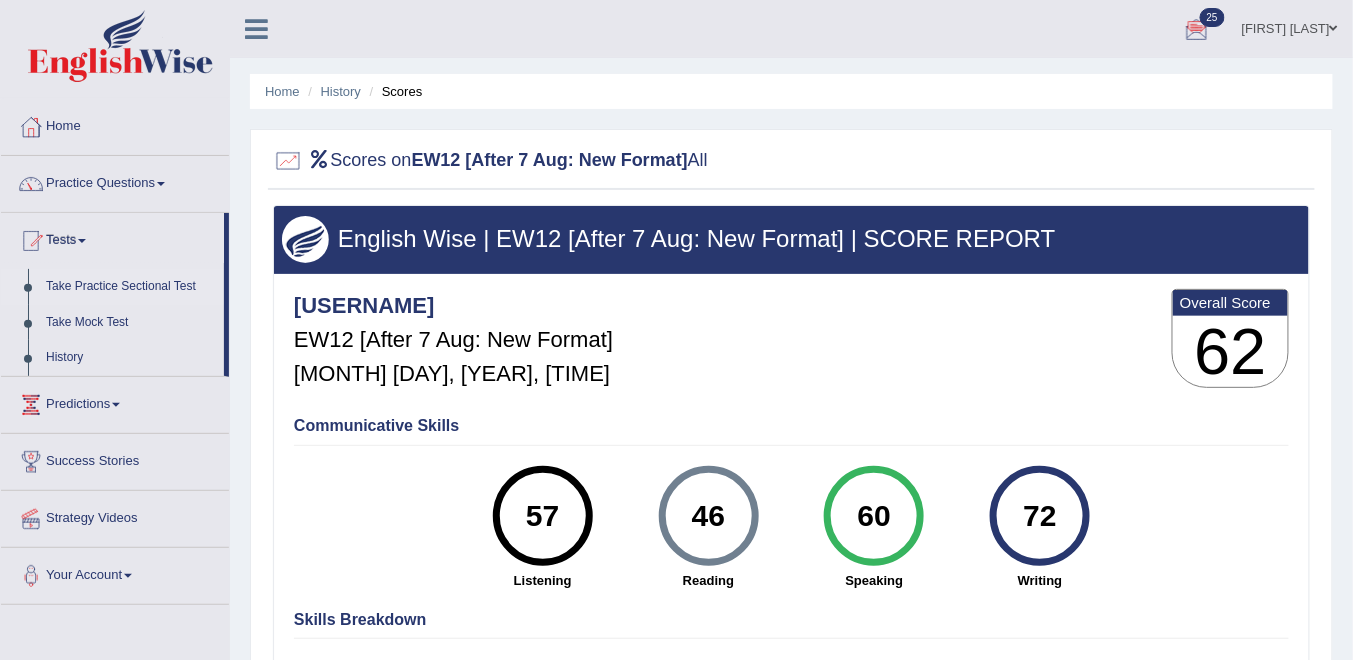 click on "Take Practice Sectional Test" at bounding box center (130, 287) 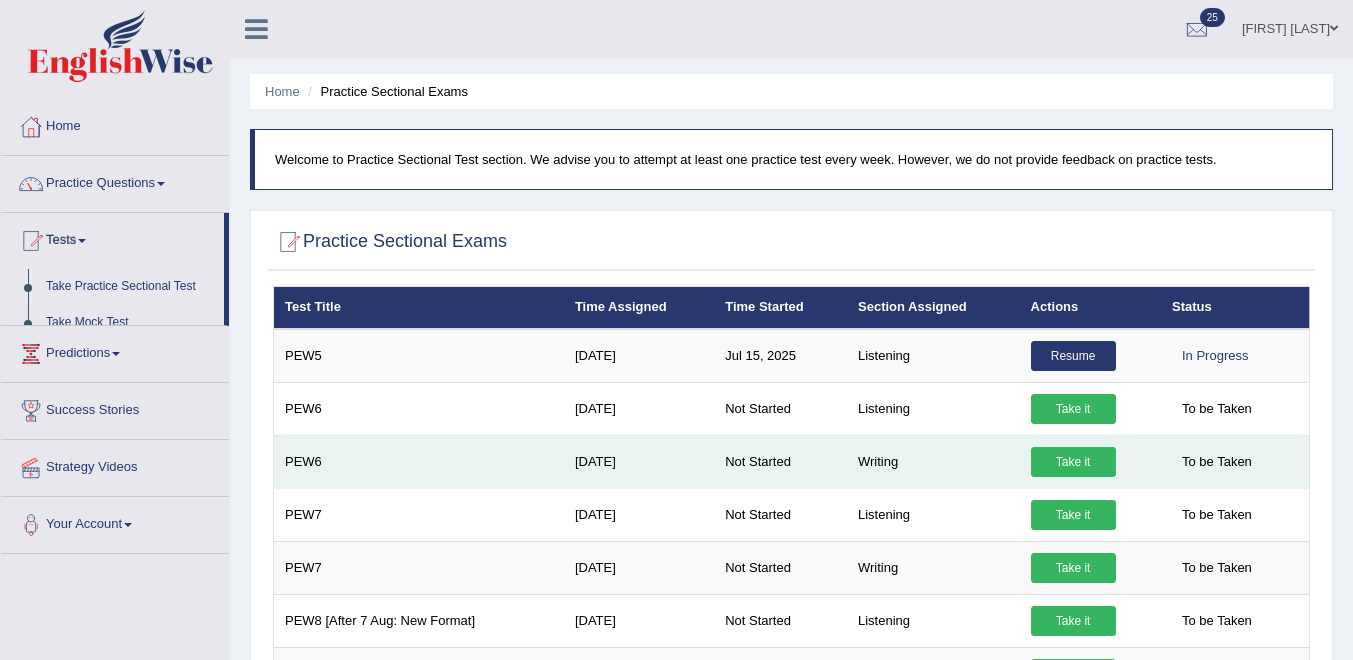 scroll, scrollTop: 0, scrollLeft: 0, axis: both 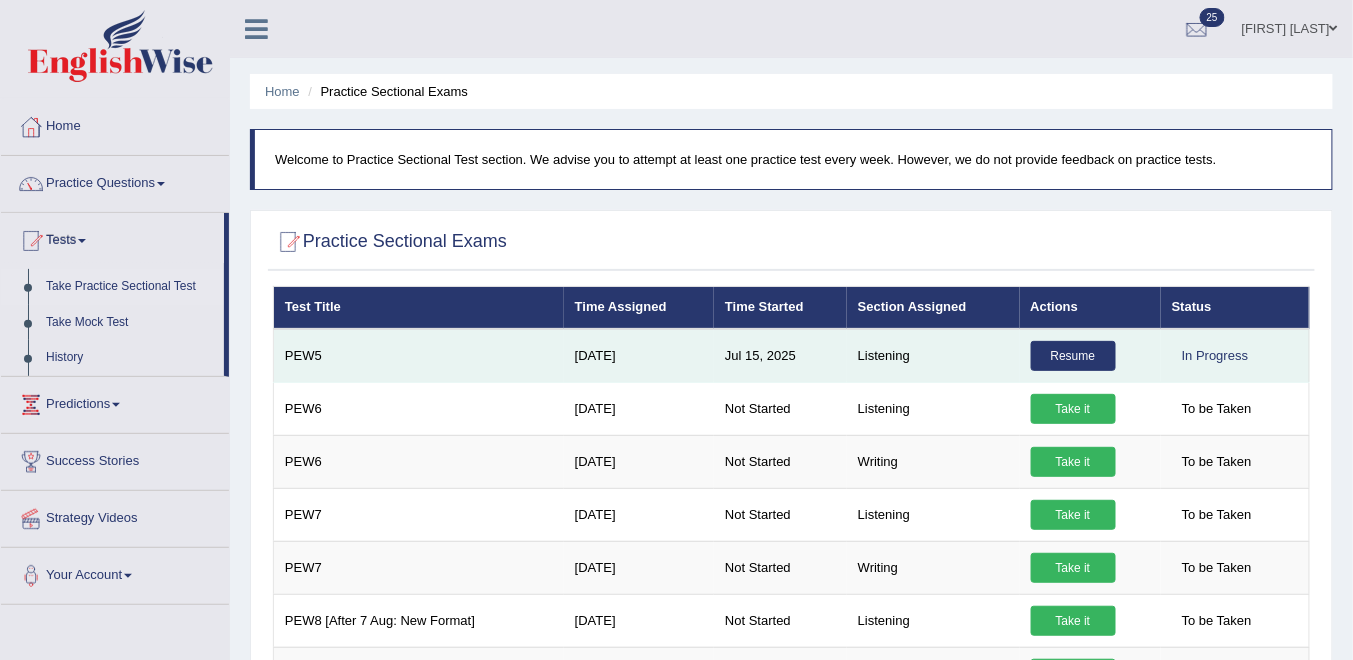 click on "Resume" at bounding box center [1073, 356] 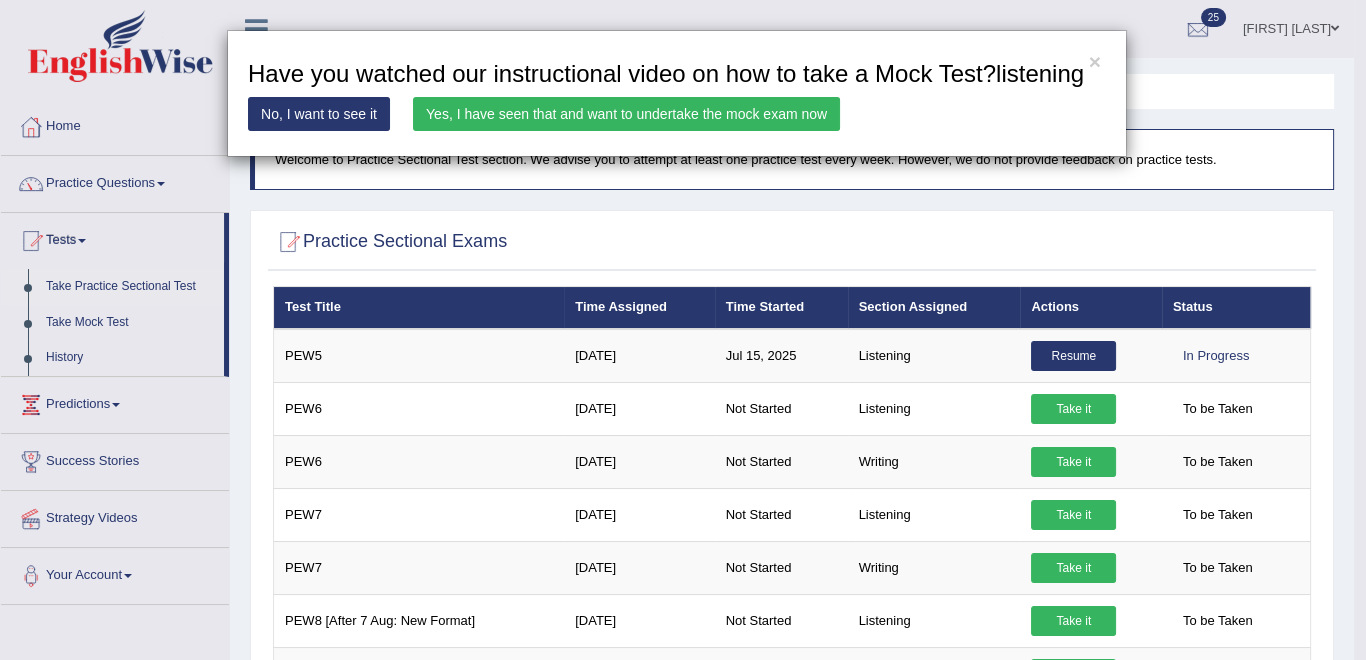 click on "Yes, I have seen that and want to undertake the mock exam now" at bounding box center [626, 114] 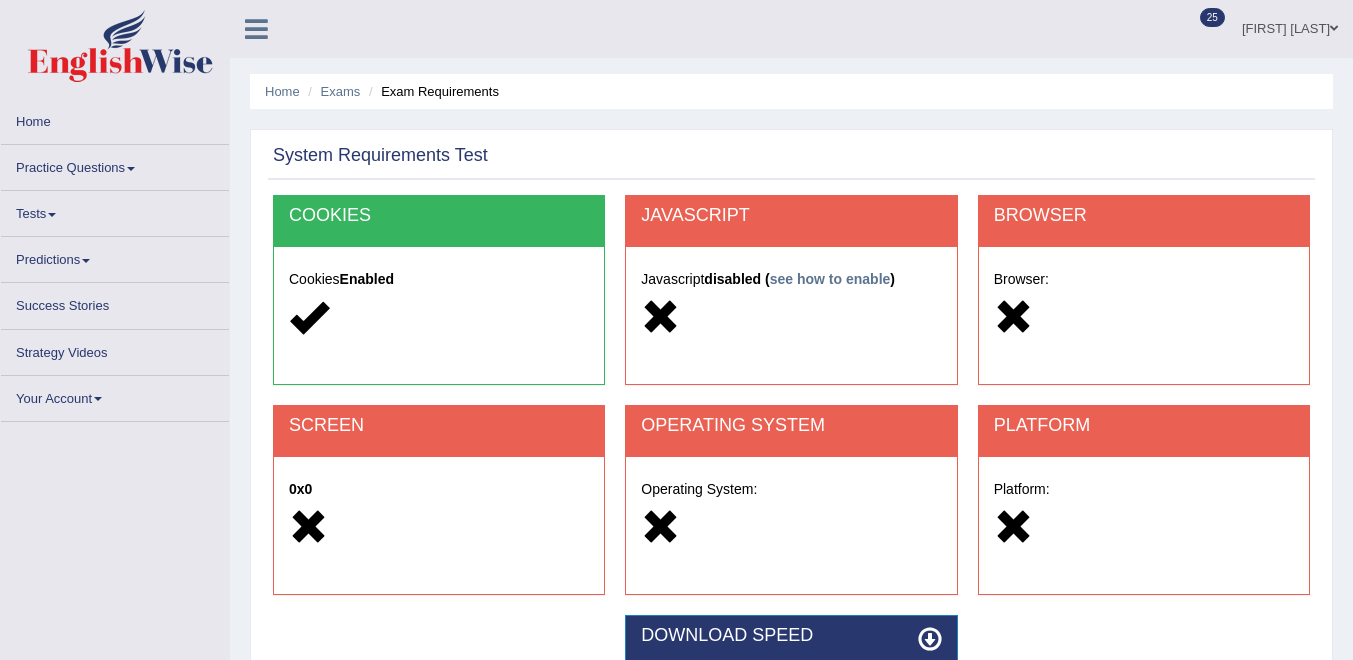 scroll, scrollTop: 0, scrollLeft: 0, axis: both 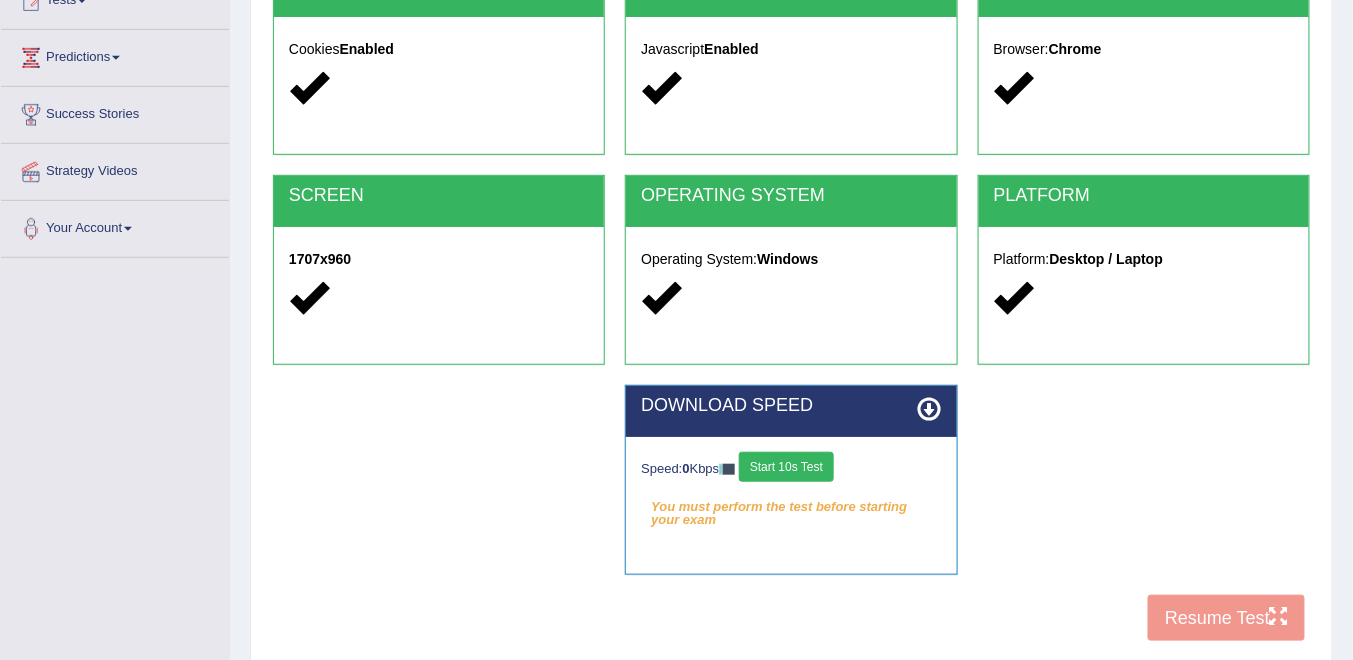 click on "Start 10s Test" at bounding box center (786, 467) 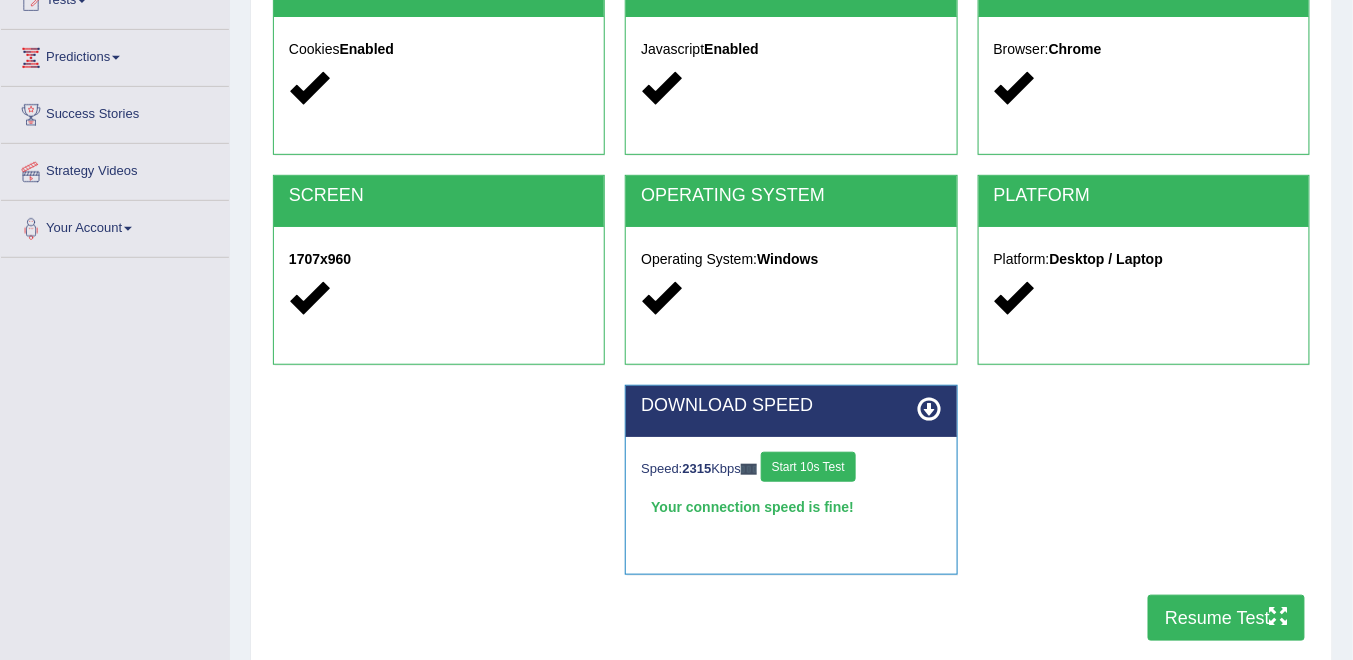 click on "Resume Test" at bounding box center (1226, 618) 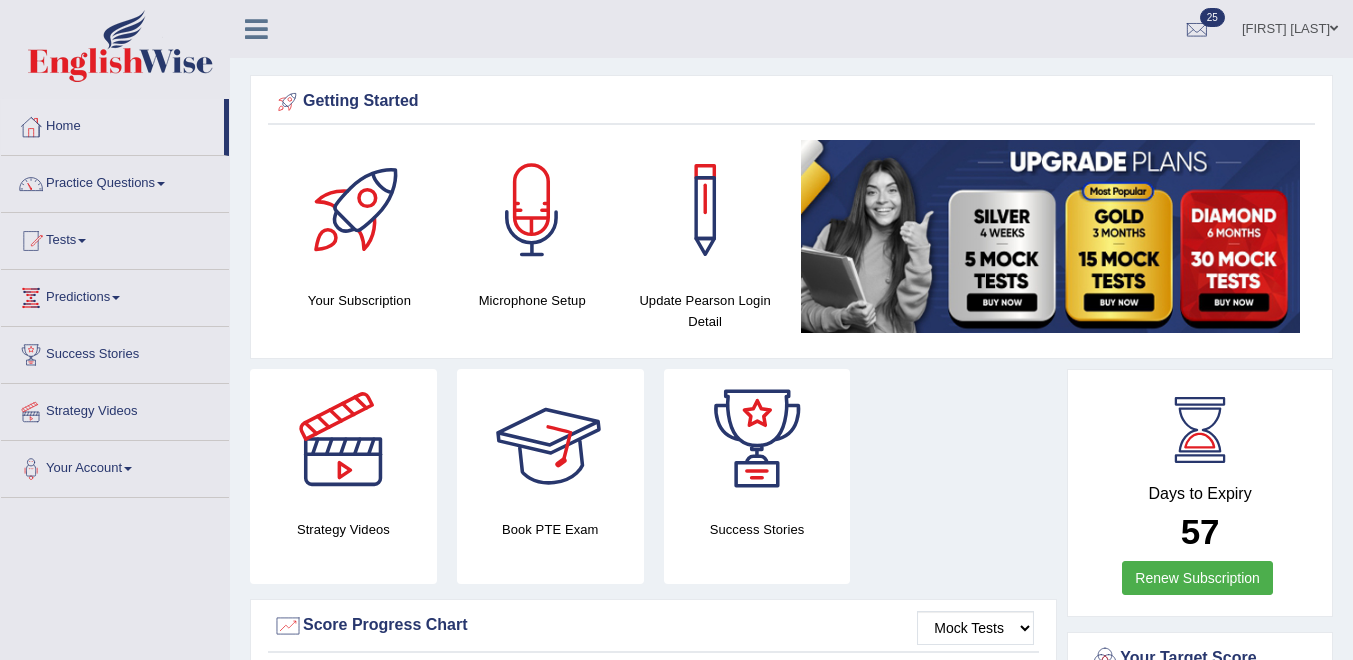 scroll, scrollTop: 160, scrollLeft: 0, axis: vertical 